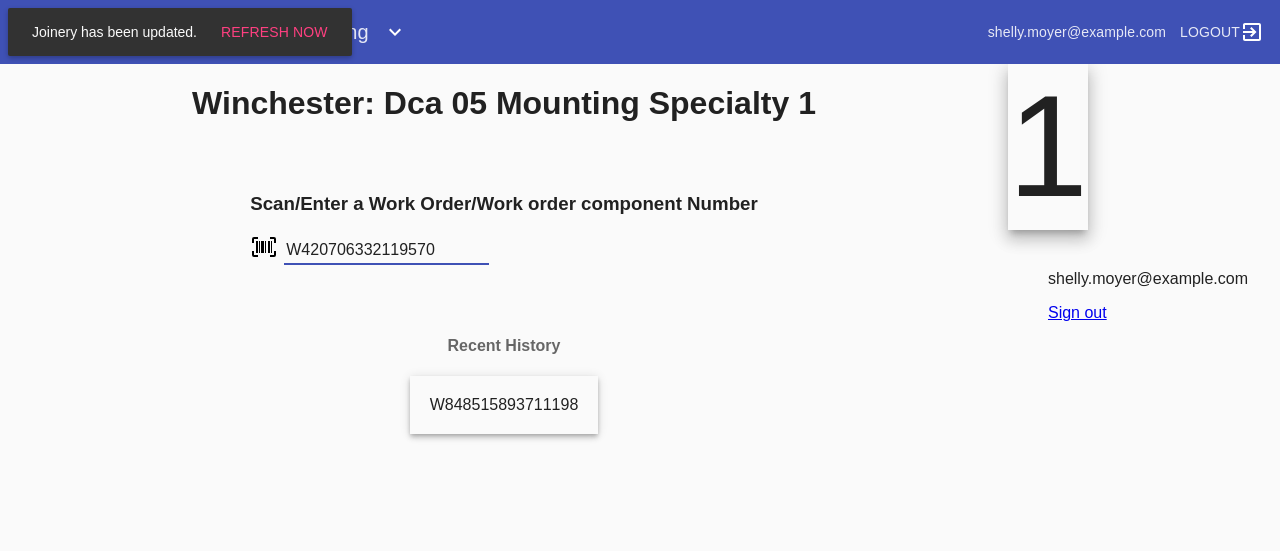 scroll, scrollTop: 0, scrollLeft: 0, axis: both 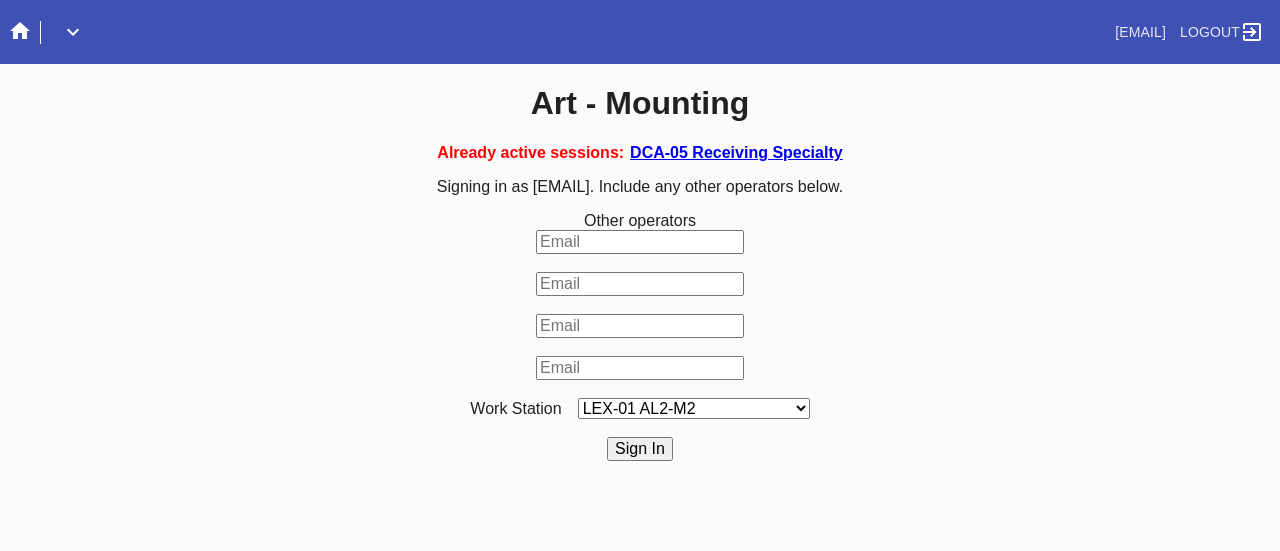 click on "DCA-05 Receiving Specialty" at bounding box center [736, 152] 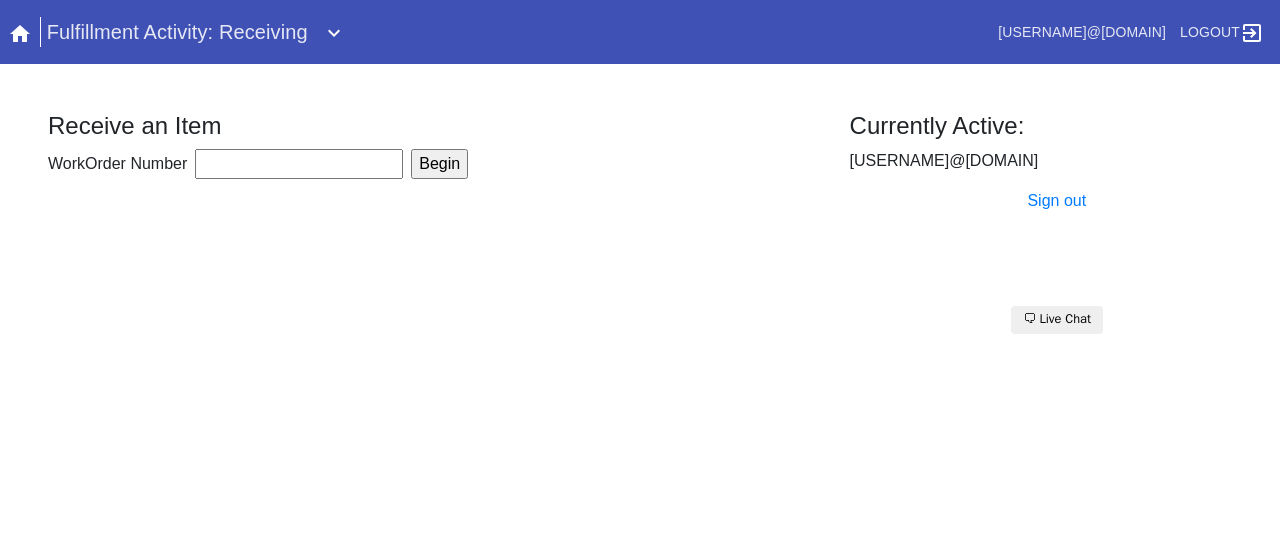 scroll, scrollTop: 0, scrollLeft: 0, axis: both 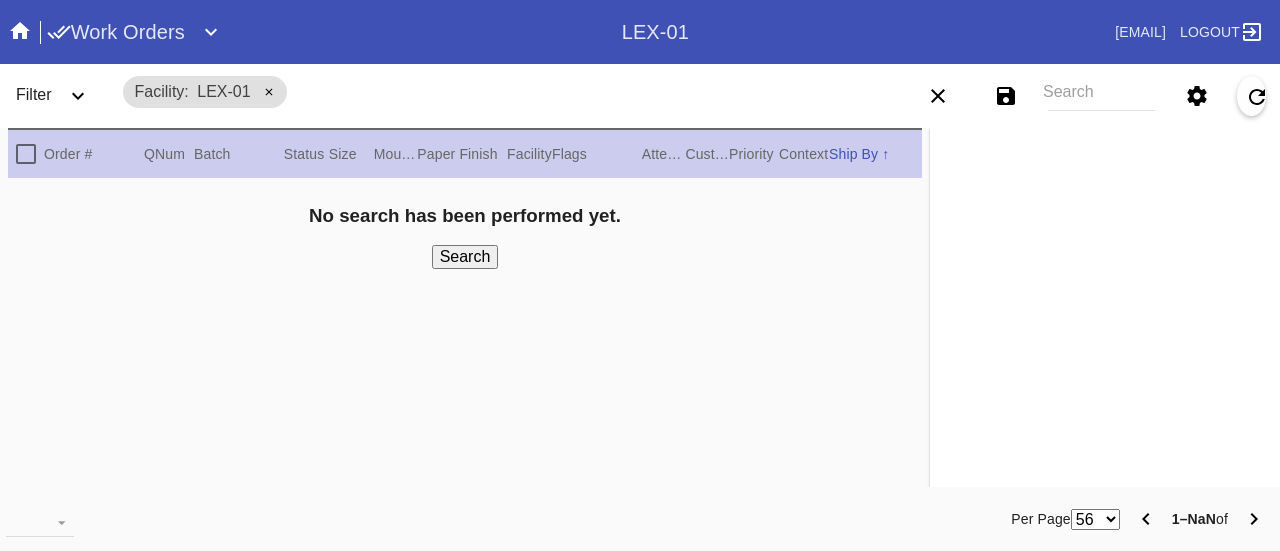 click 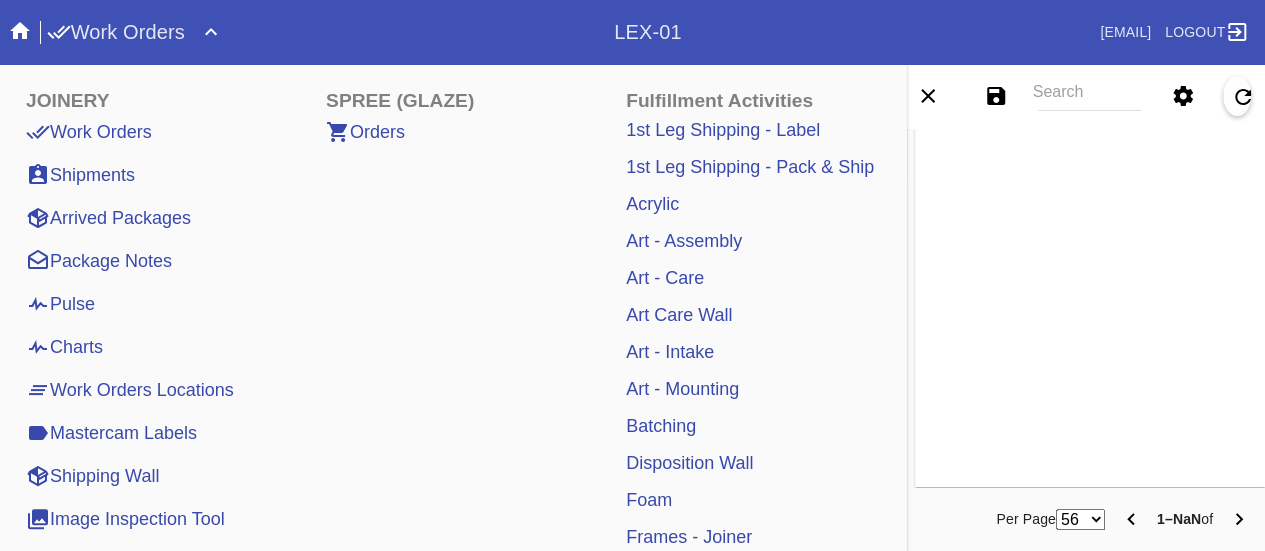 click on "Art - Mounting" at bounding box center [682, 389] 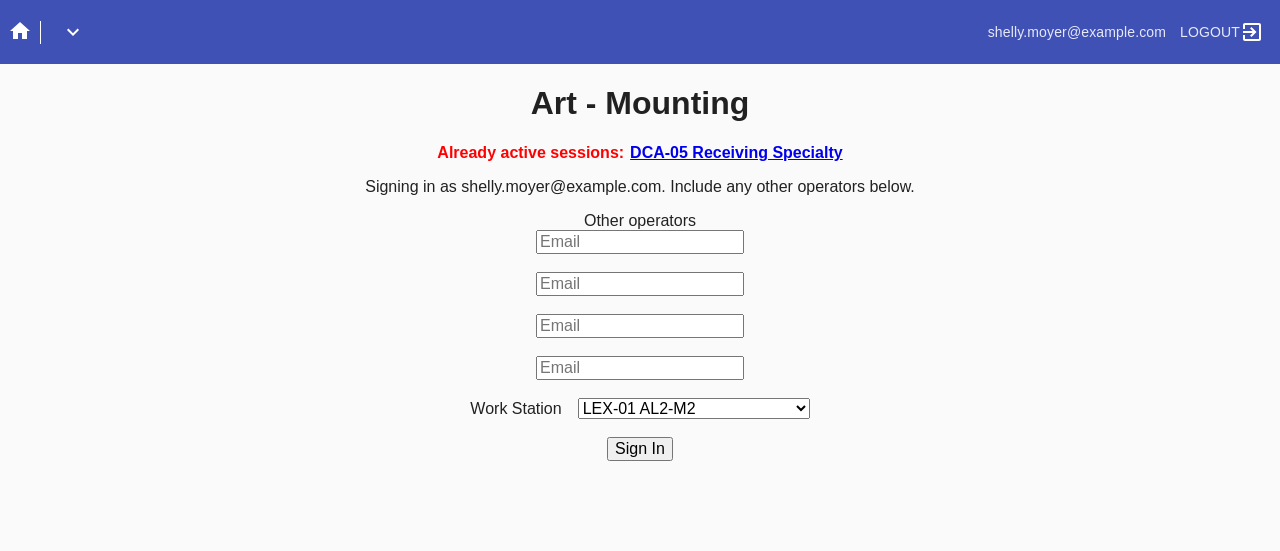 scroll, scrollTop: 0, scrollLeft: 0, axis: both 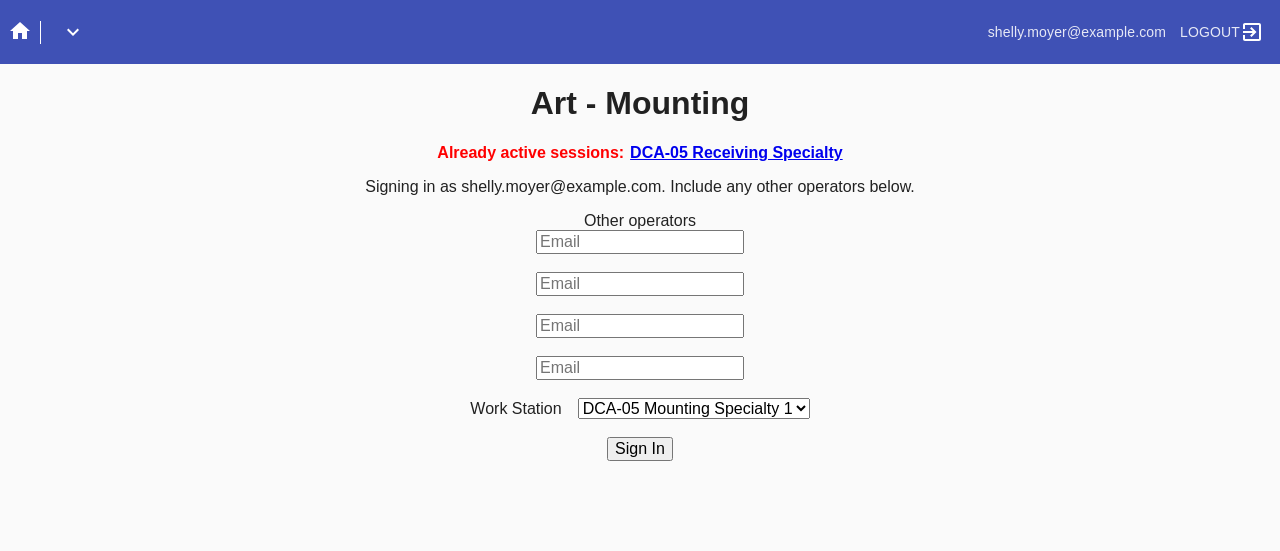 click on "LEX-01 AL2-M2
LEX-01 AL5-M13
LAS-01 Art Cell 7 - M1
LEX-01 AL5-M14
DCA-05 Mounting O
LAS-01 Art Cell 4 - M1
LEX-01 AL4-M3
LEX-01 AL5-M1
LEX-01 AL5-M15
LEX-01 AL5-M17
LAS-01 Art Cell 8 - M1
LEX-01 AL5-M16
LEX-01 AL1-M1
LEX-01 AL5-M2
LEX-01 AC2-M2
LEX-01 AL5-M18
LAS-01 Art Cell 1 - M1
LEX-01 AL1-M2
LEX-01 AL5-M3
LEX-01 AL1-M3
LEX-01 AL4-M1
LEX-01 AL5-M4
DCA-05 Mounting Specialty 1
LAS-01 Art Cell 5 - M1
DCA-05 Mounting Specialty 2
LEX-01 AL1-M4
LEX-01 AL4-M2
LEX-01 AL5-M5
LEX-01 AC1-M1
DCA-05 Mounting Specialty 3
LEX-01 AL4-M4
LEX-01AL5-M6
LEX-01 AC2-M1
LEX-01 AL4-M5
LEX-01 AL4-M6
LEX-01 AL5-M7
LAS-01 Art Cell 2 - M1
LEX-01 AL4-M7
LEX-01 AC3-M1
LEX-01 AL5-M8
LEX-01 AL5-M9
LEX-01 AC4-M1
LAS-01 Art Cell 6 - M1
LEX-01 AL4-M8
LEX-01 AL5-M10
LEX-01 AL5-M11
DCA-05 Mounting A
DCA-05 Mounting B
DCA-05 Mounting C
DCA-05 Mounting D
LEX-01 AL5-M12
LAS-01 Art Cell 3 - M1
DCA-05 Mounting E
DCA-05 Mounting F" at bounding box center (694, 408) 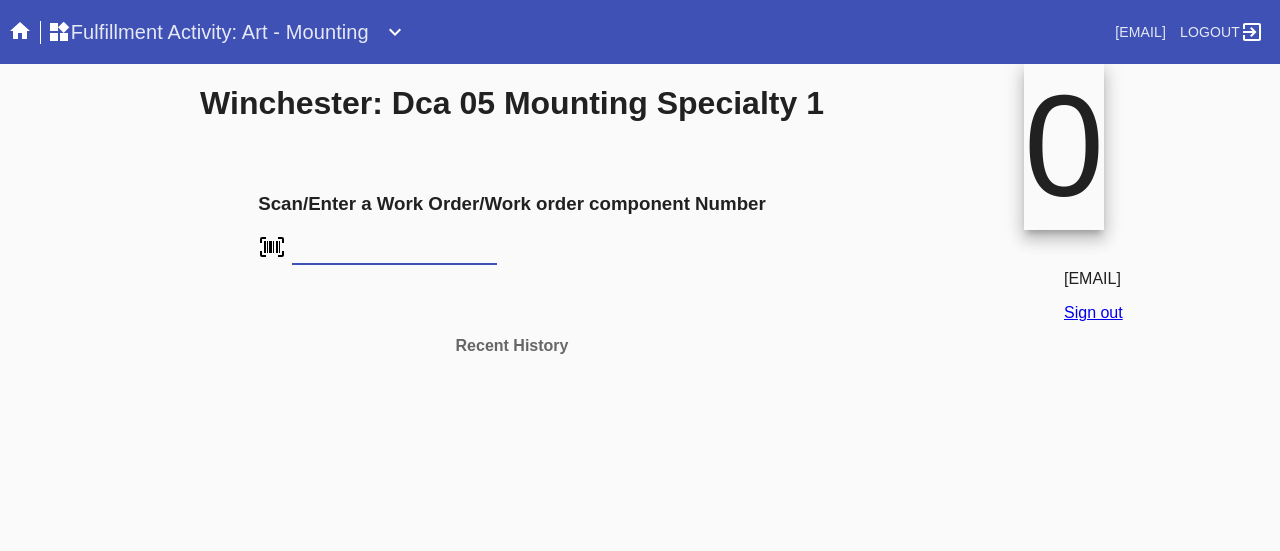 scroll, scrollTop: 0, scrollLeft: 0, axis: both 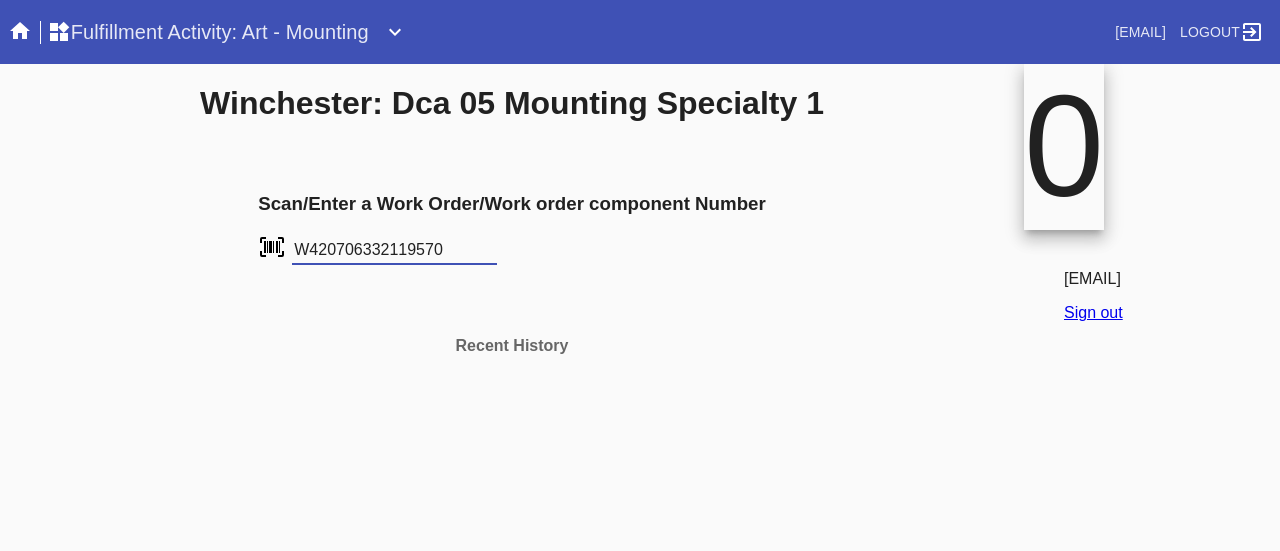 type on "W420706332119570" 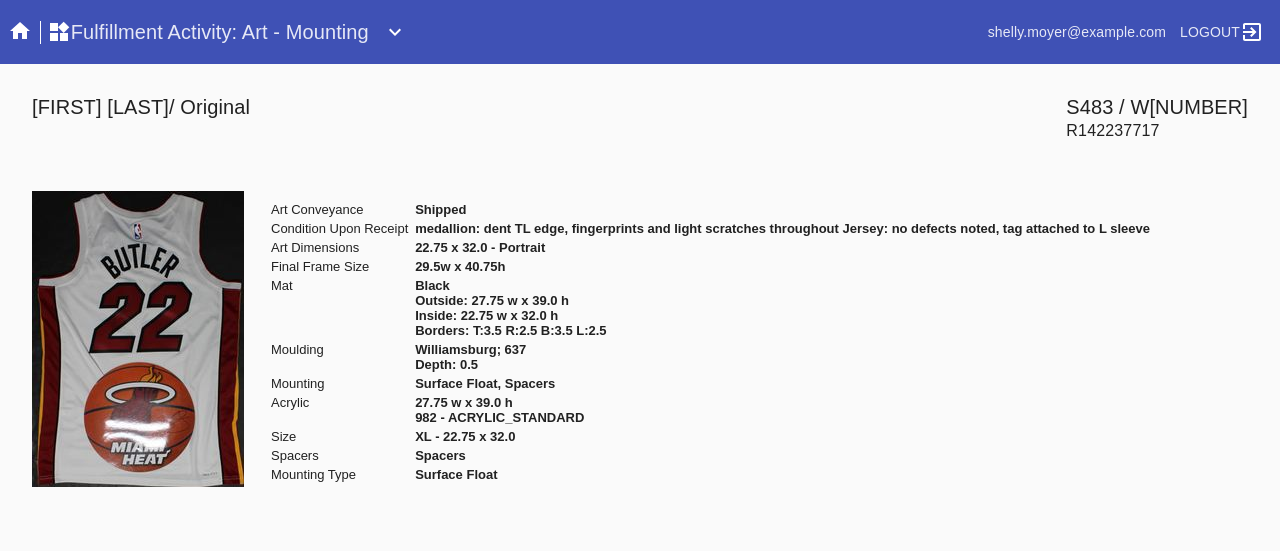 scroll, scrollTop: 0, scrollLeft: 0, axis: both 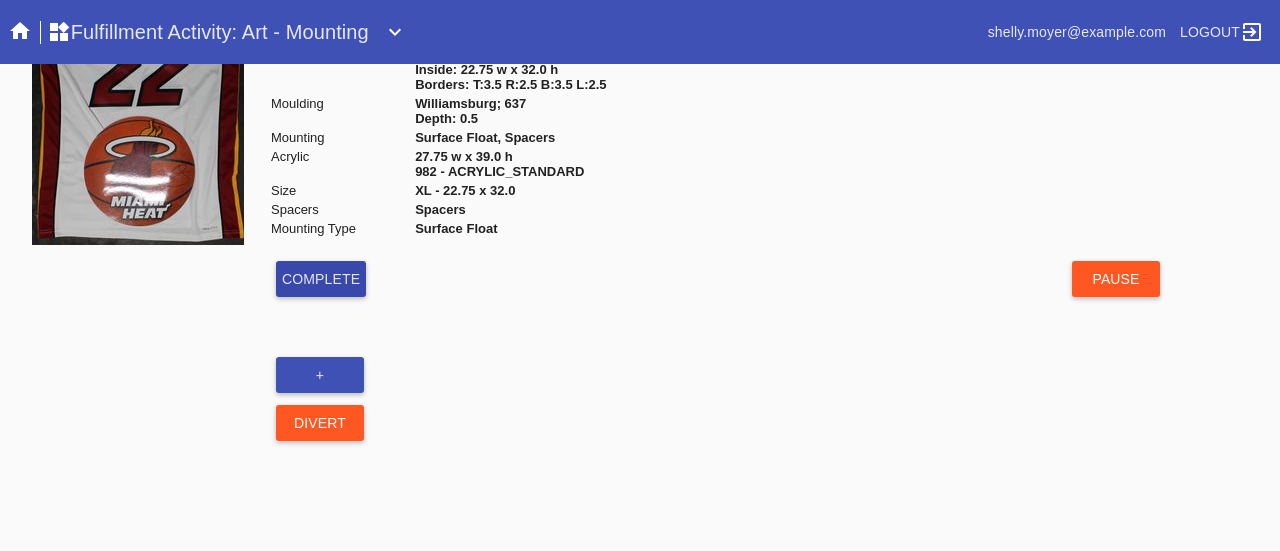 click on "Complete" at bounding box center (321, 279) 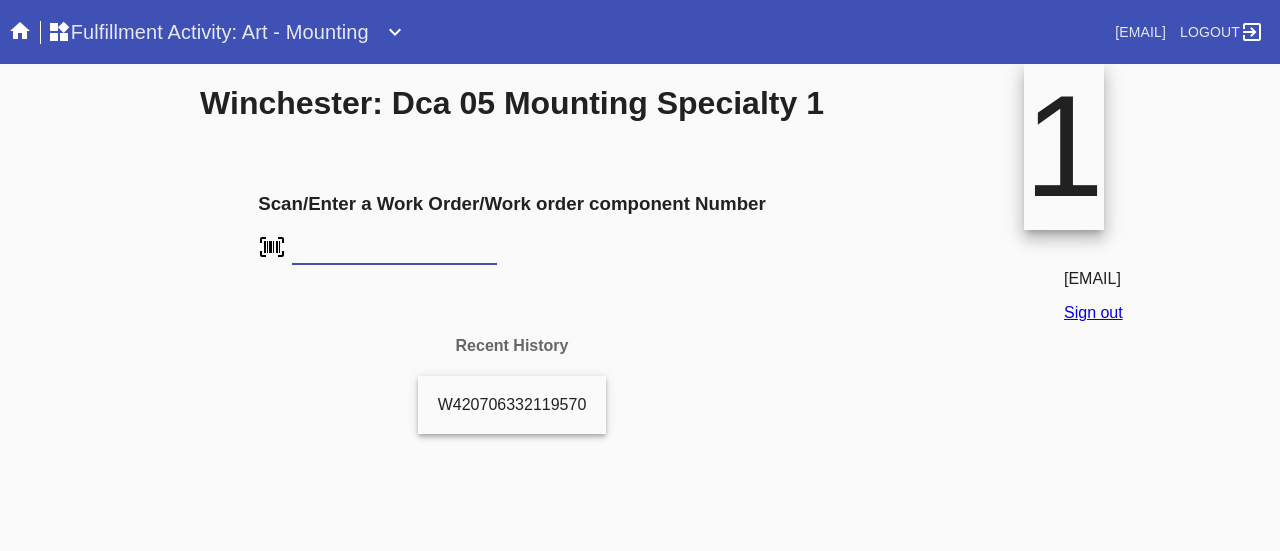 scroll, scrollTop: 0, scrollLeft: 0, axis: both 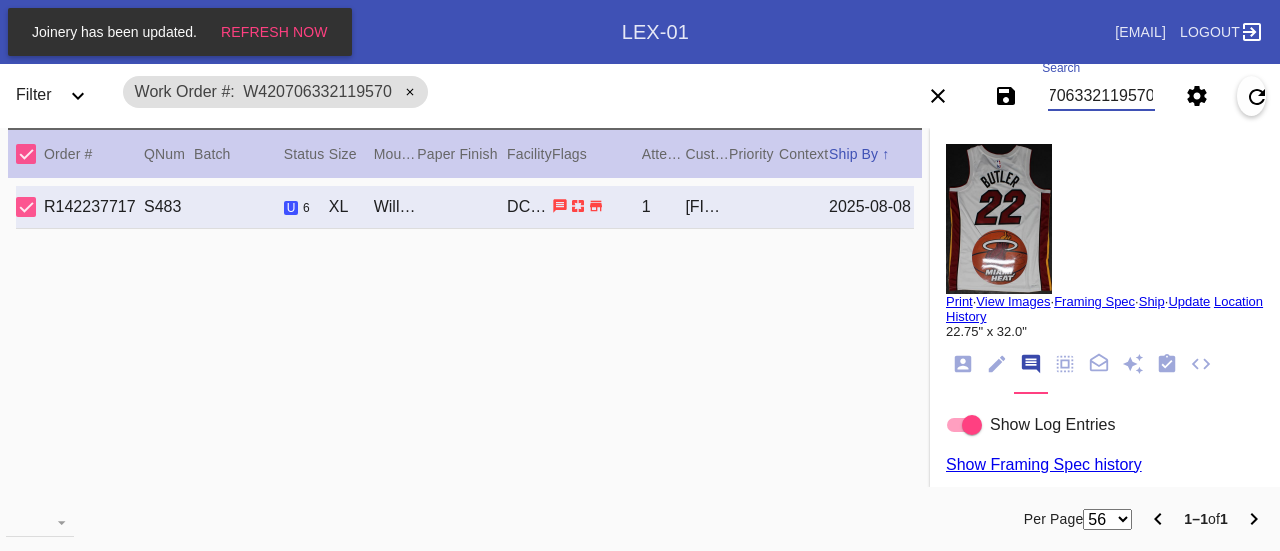 drag, startPoint x: 1054, startPoint y: 97, endPoint x: 1278, endPoint y: 147, distance: 229.51253 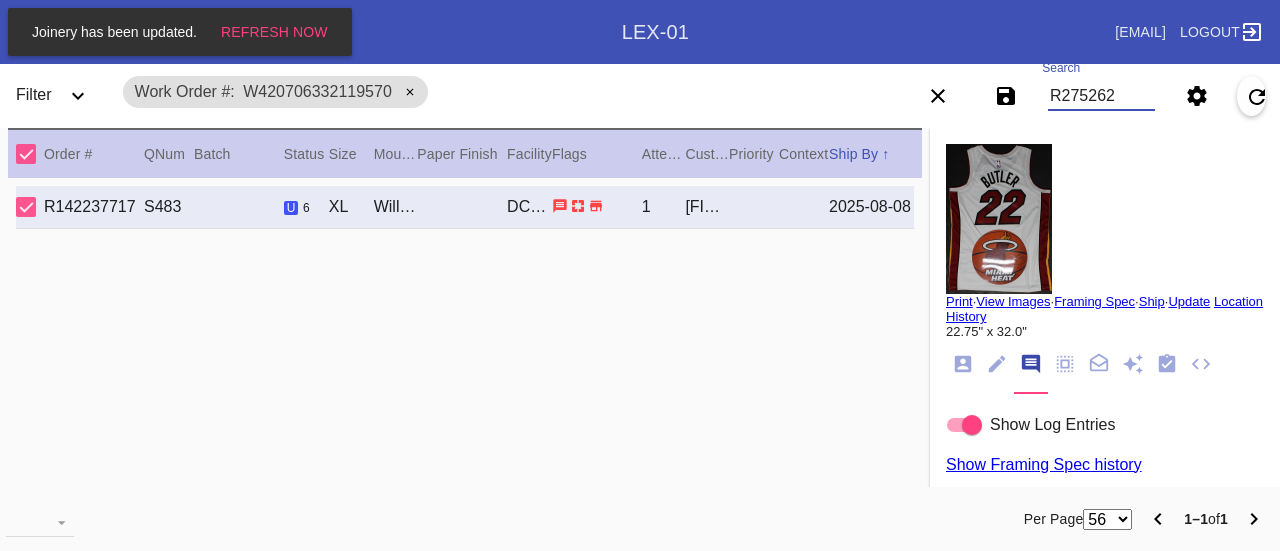 scroll, scrollTop: 0, scrollLeft: 0, axis: both 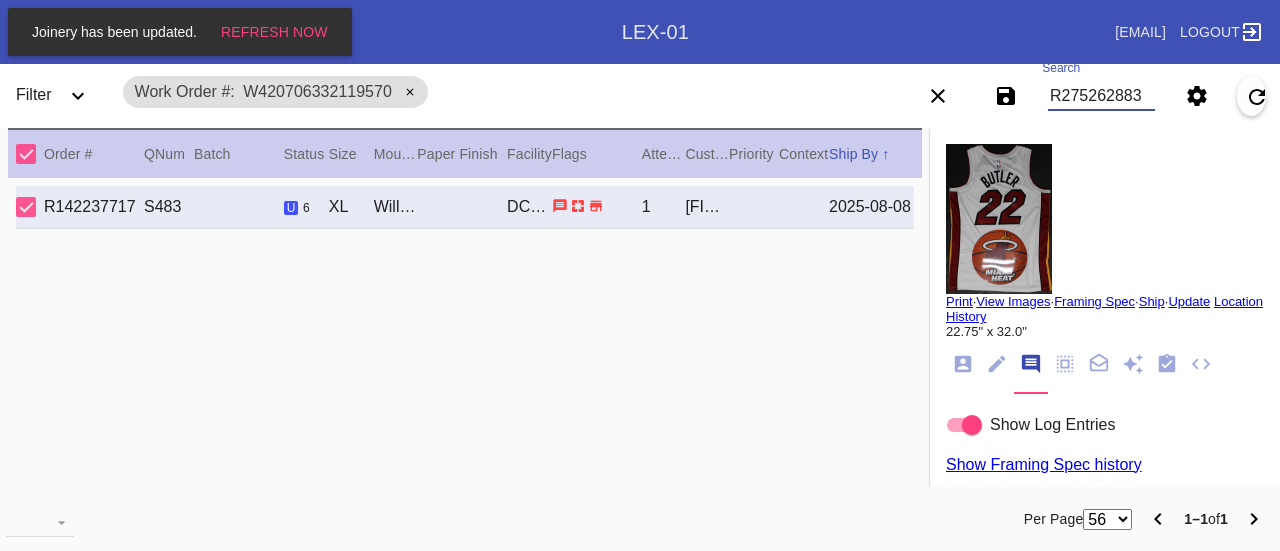 type on "R275262883" 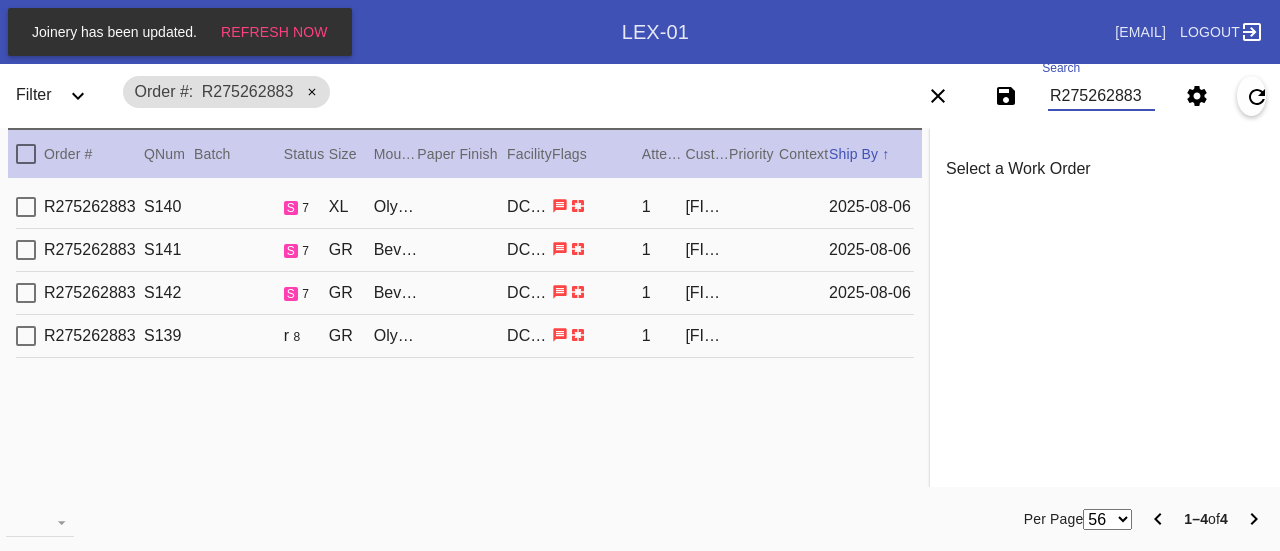 click at bounding box center (26, 336) 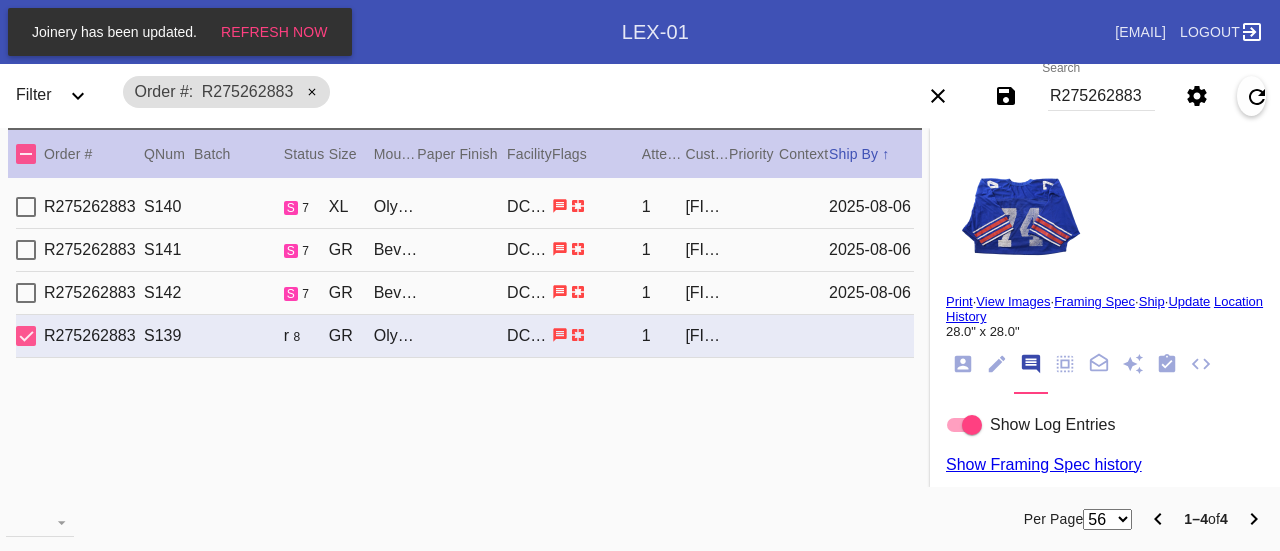 click at bounding box center [26, 293] 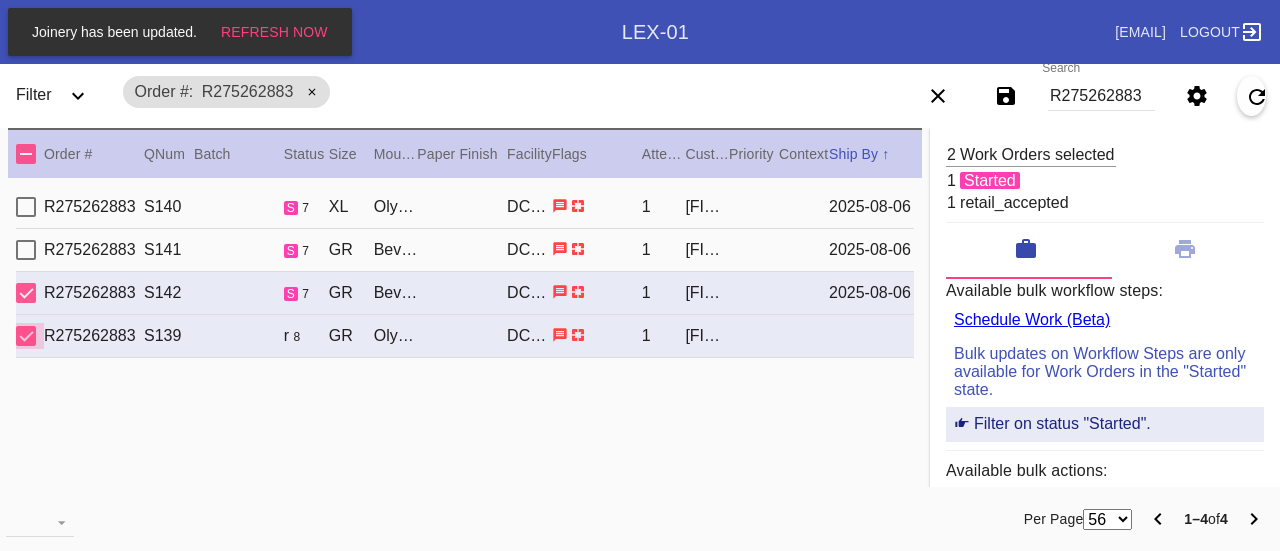 click at bounding box center [26, 336] 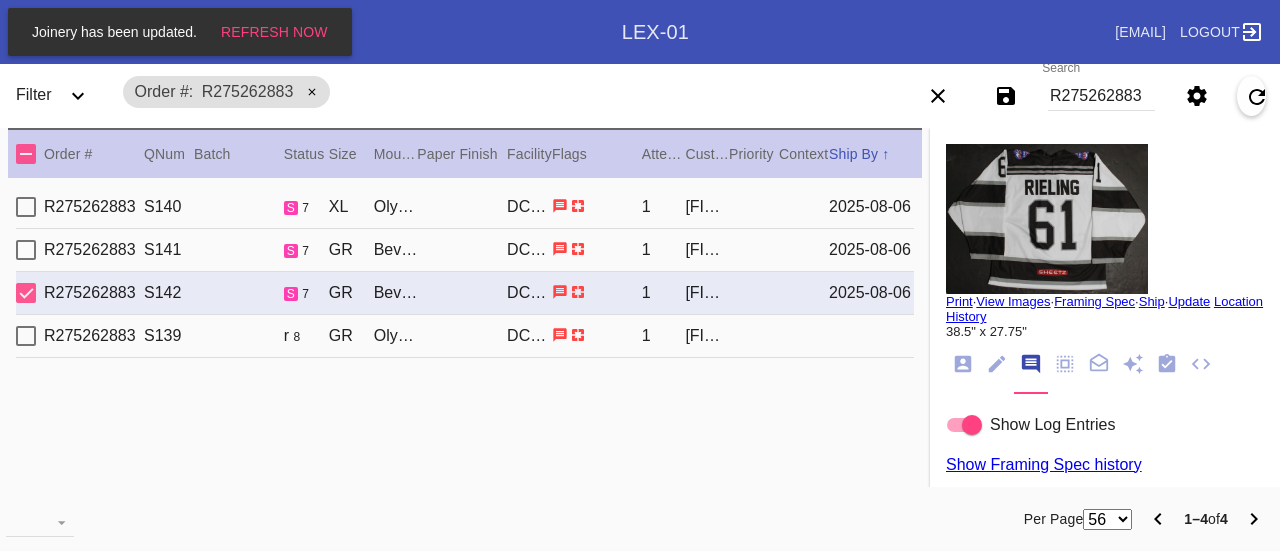 click at bounding box center [26, 250] 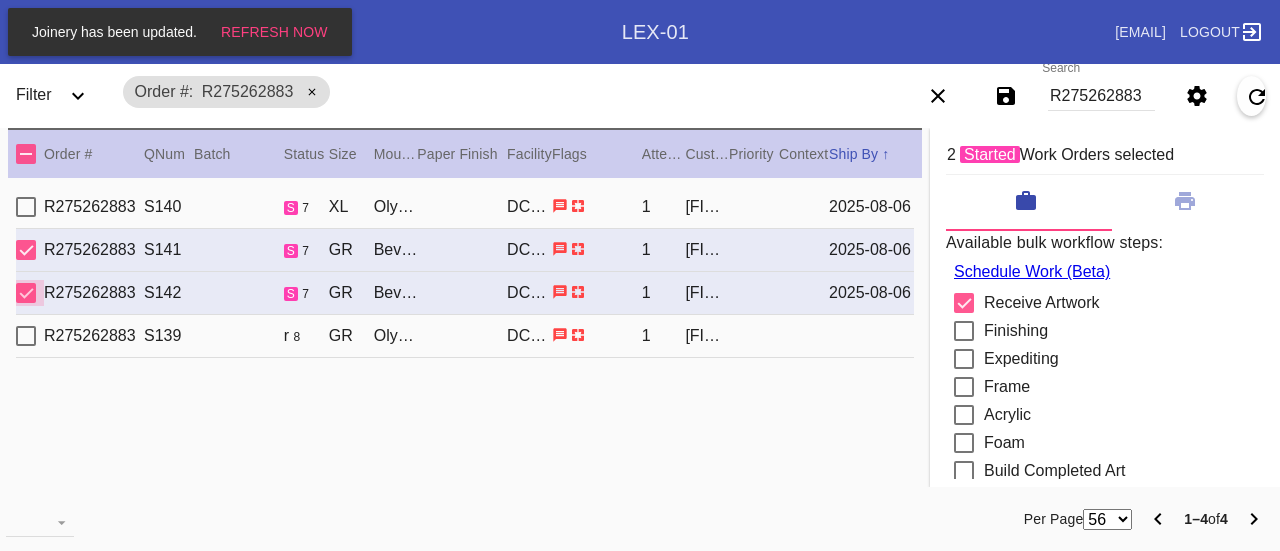 click at bounding box center (26, 293) 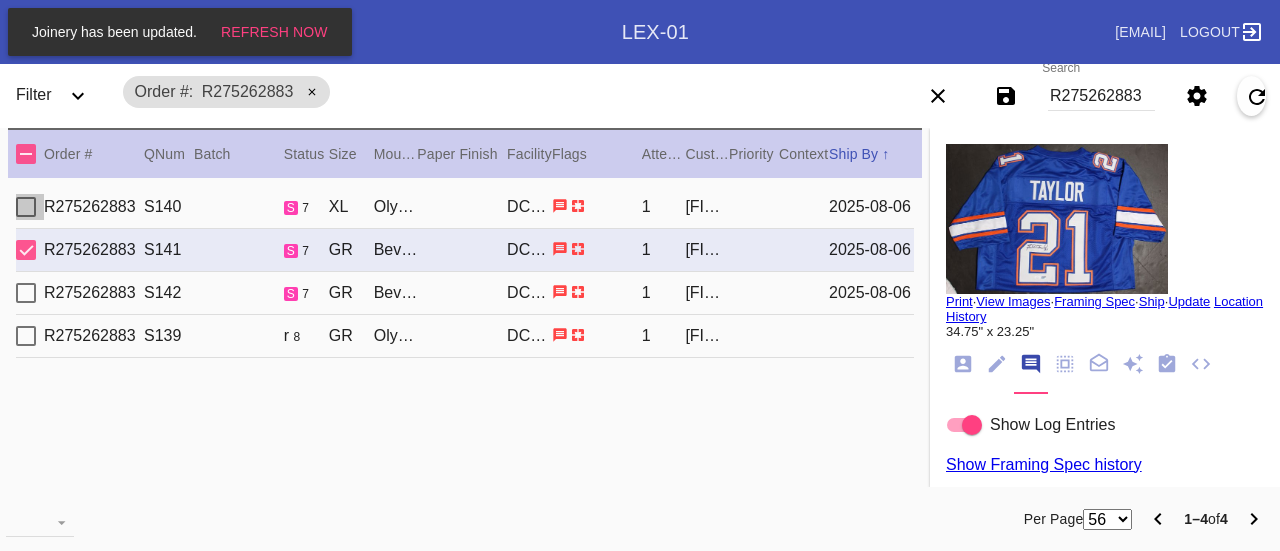 click at bounding box center (26, 207) 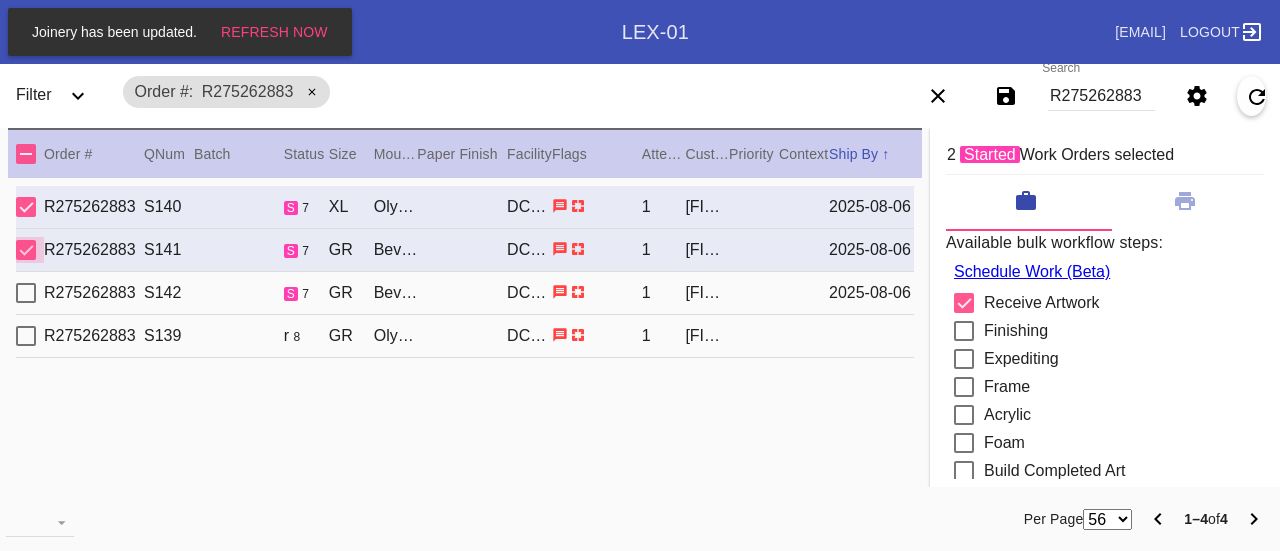 click at bounding box center (26, 250) 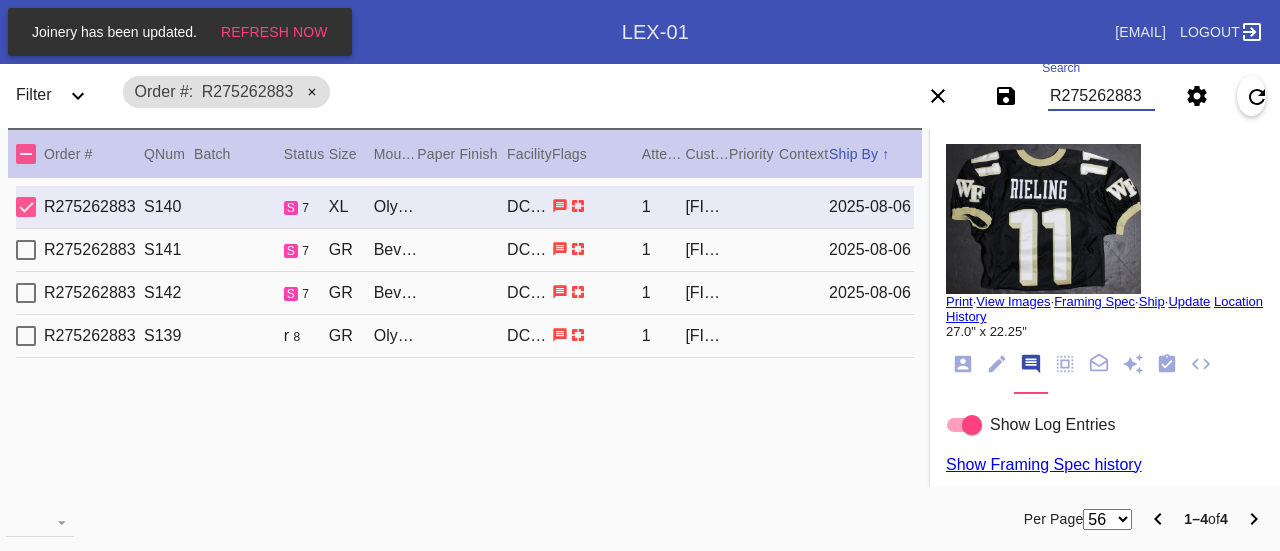 drag, startPoint x: 1050, startPoint y: 95, endPoint x: 1262, endPoint y: 136, distance: 215.92822 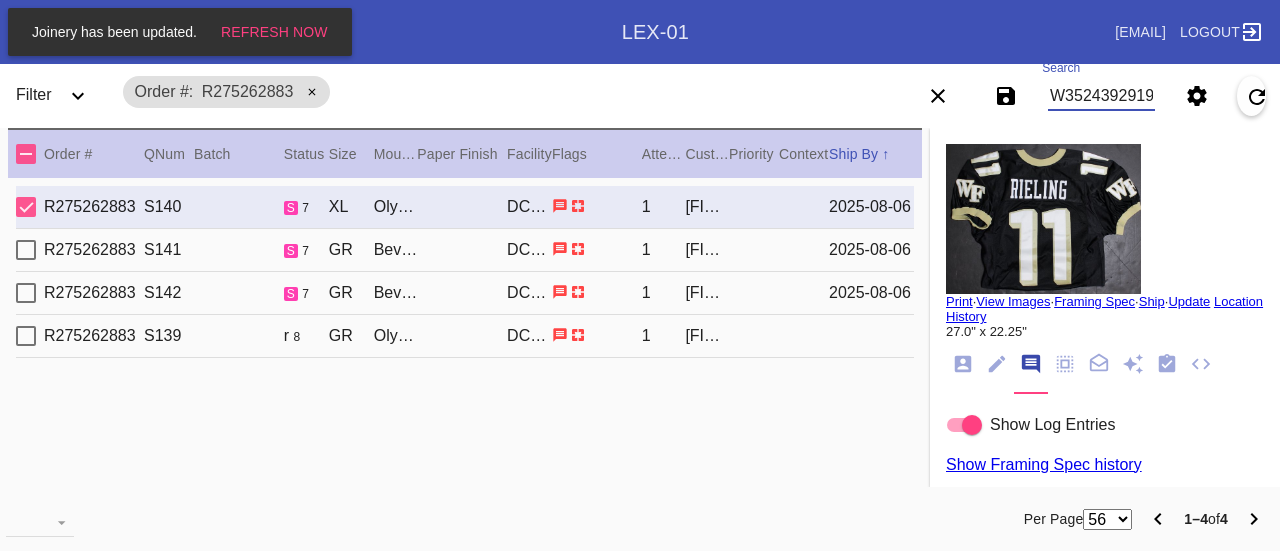scroll, scrollTop: 0, scrollLeft: 45, axis: horizontal 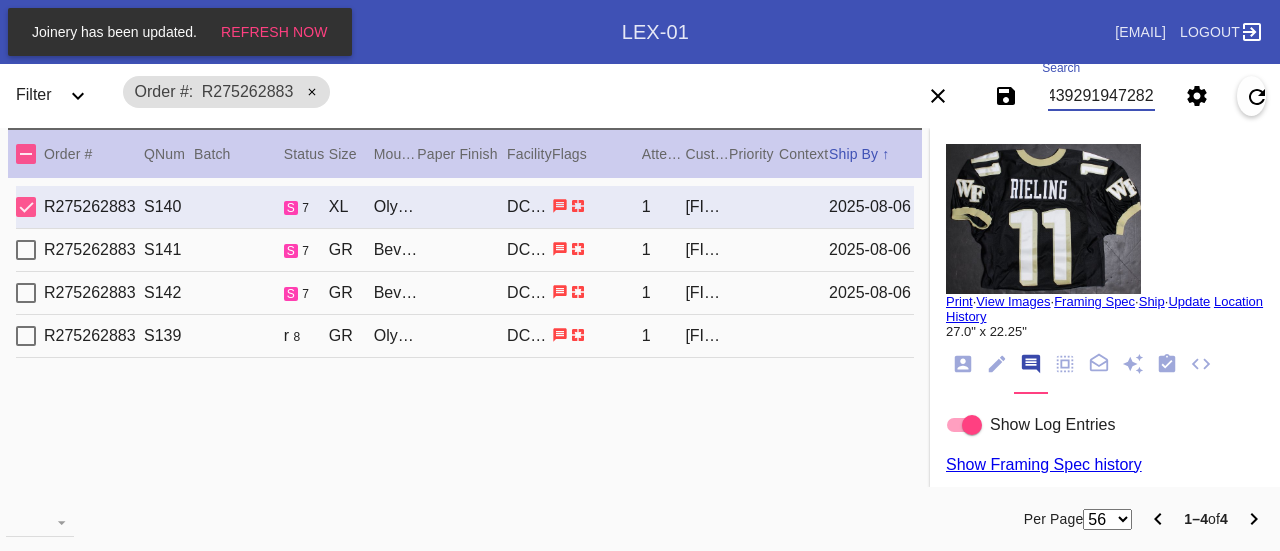 type on "W352439291947282" 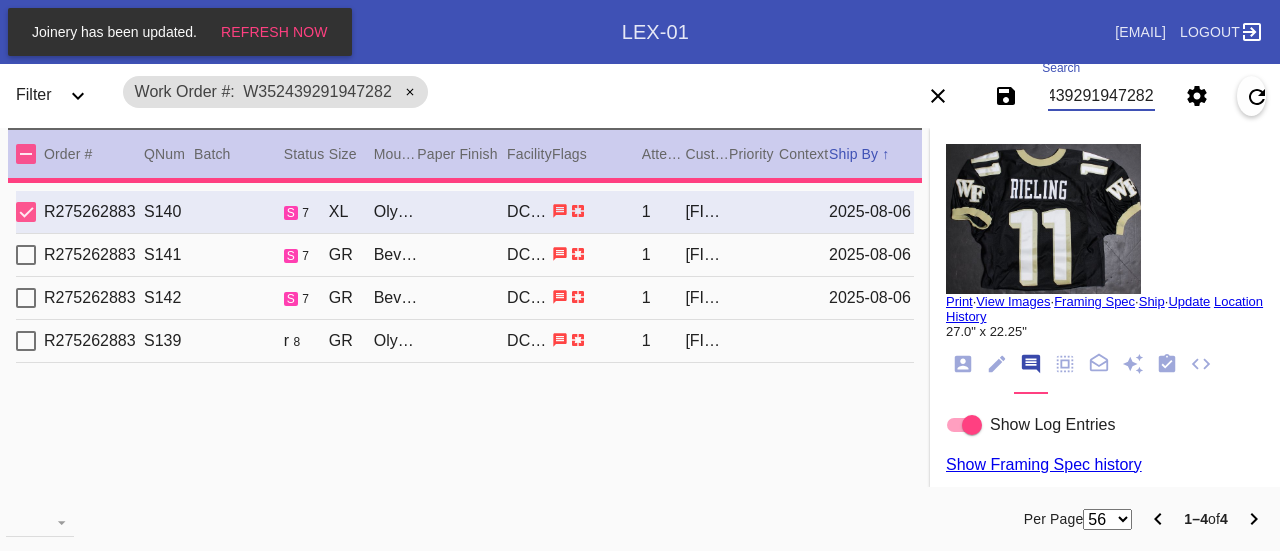 type on "32.0" 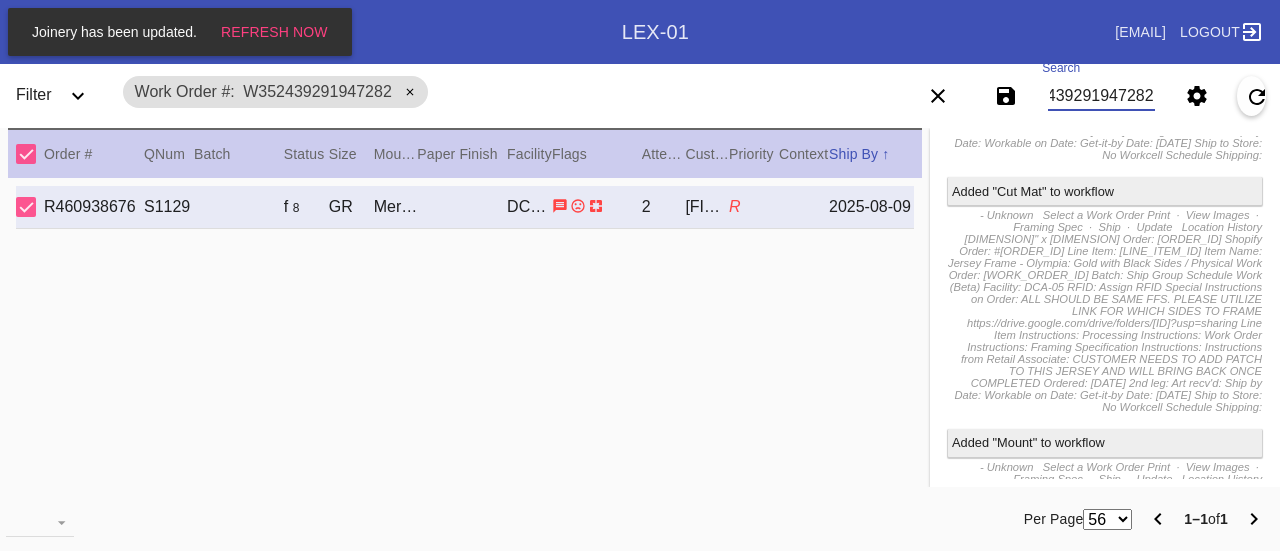 scroll, scrollTop: 2366, scrollLeft: 0, axis: vertical 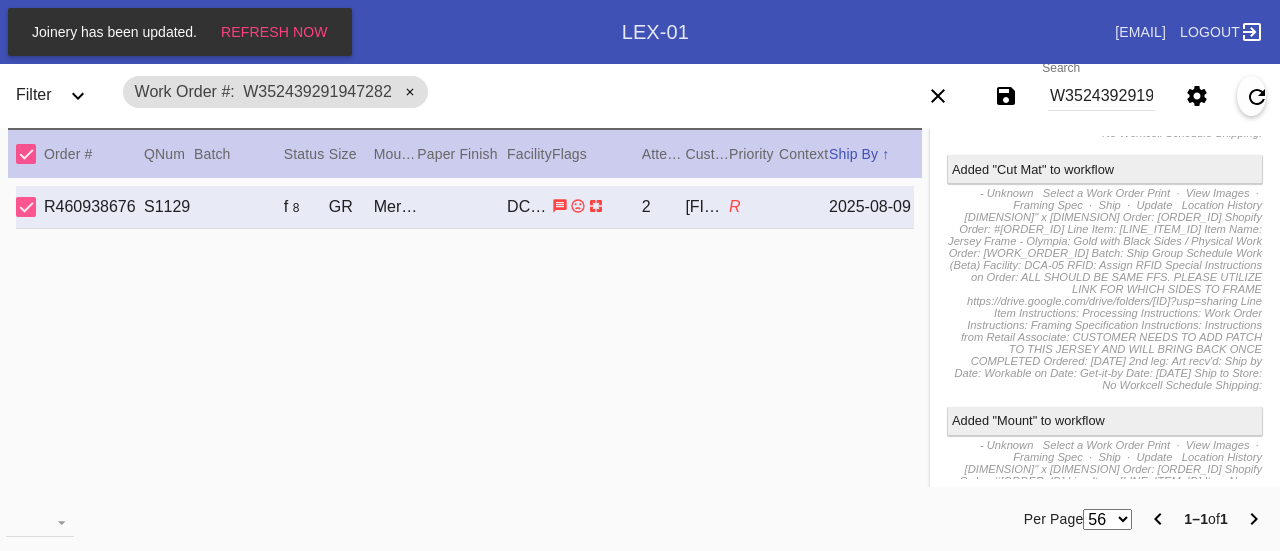 drag, startPoint x: 1029, startPoint y: 141, endPoint x: 1083, endPoint y: 436, distance: 299.90164 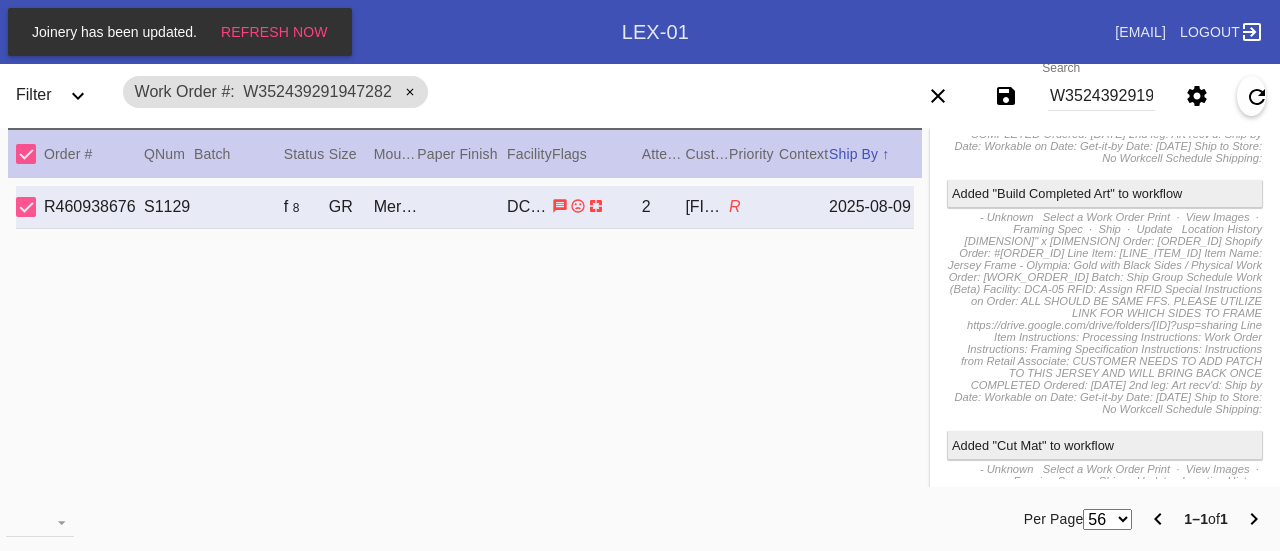 scroll, scrollTop: 2166, scrollLeft: 0, axis: vertical 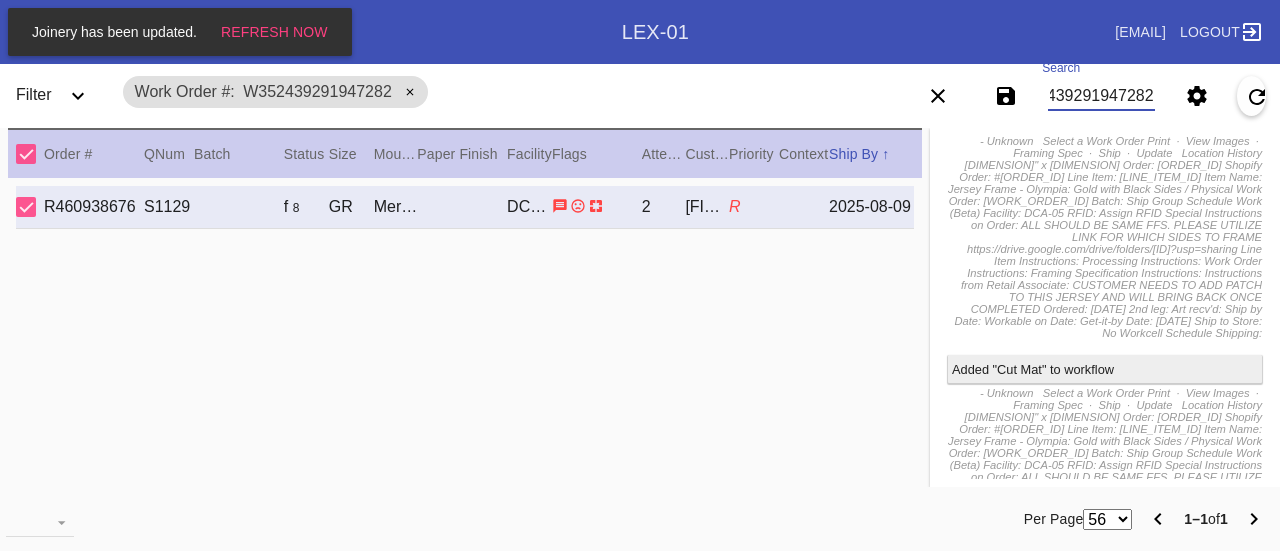 drag, startPoint x: 1052, startPoint y: 98, endPoint x: 1271, endPoint y: 136, distance: 222.27235 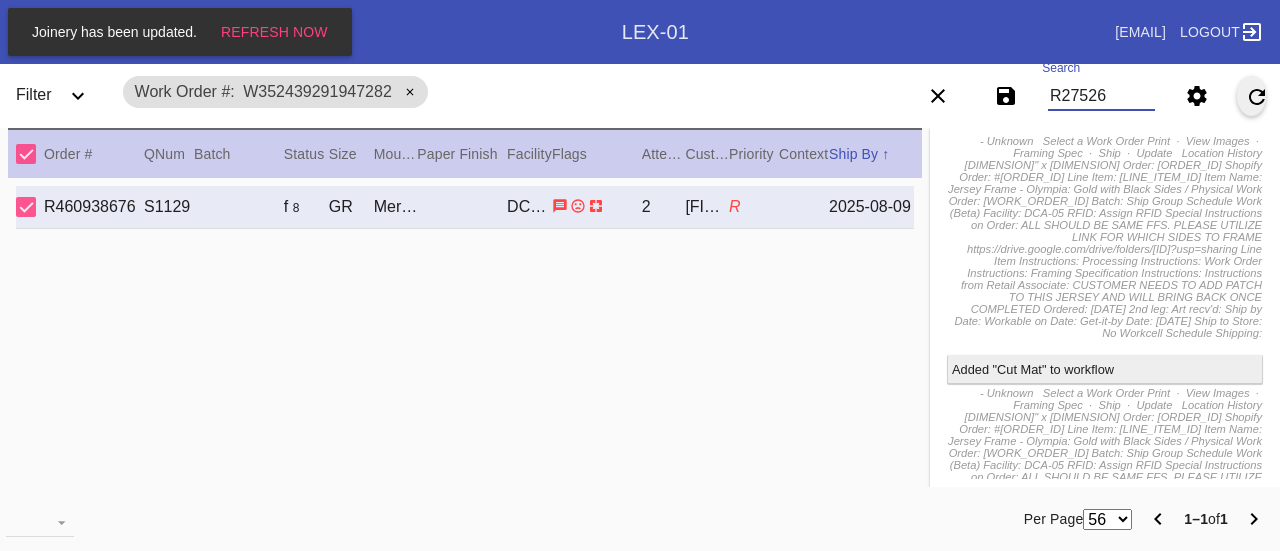 scroll, scrollTop: 0, scrollLeft: 0, axis: both 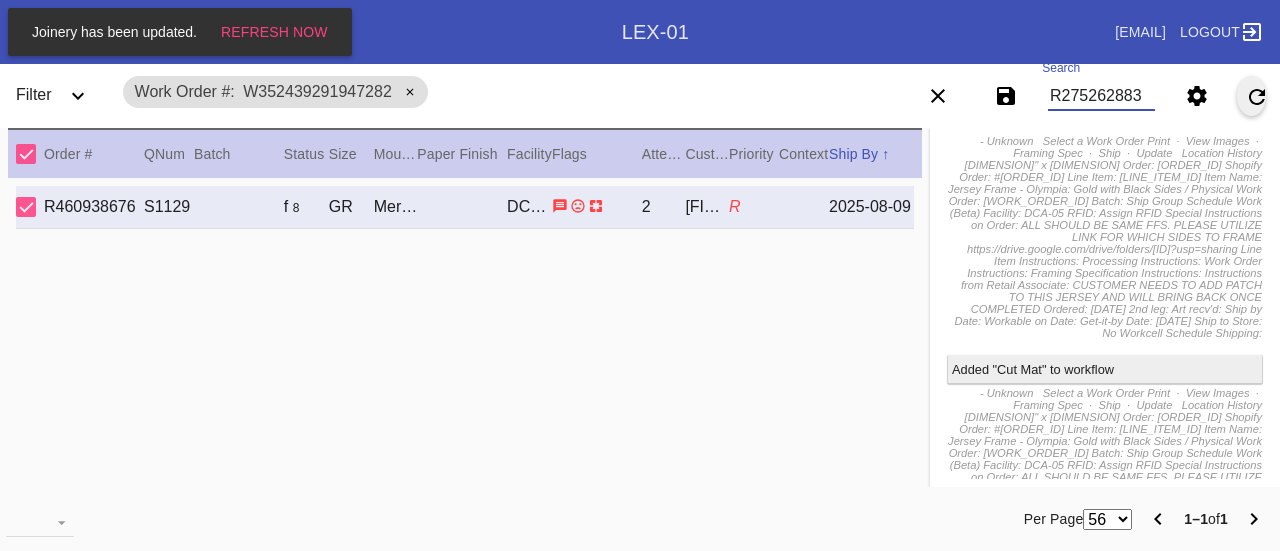 type on "R275262883" 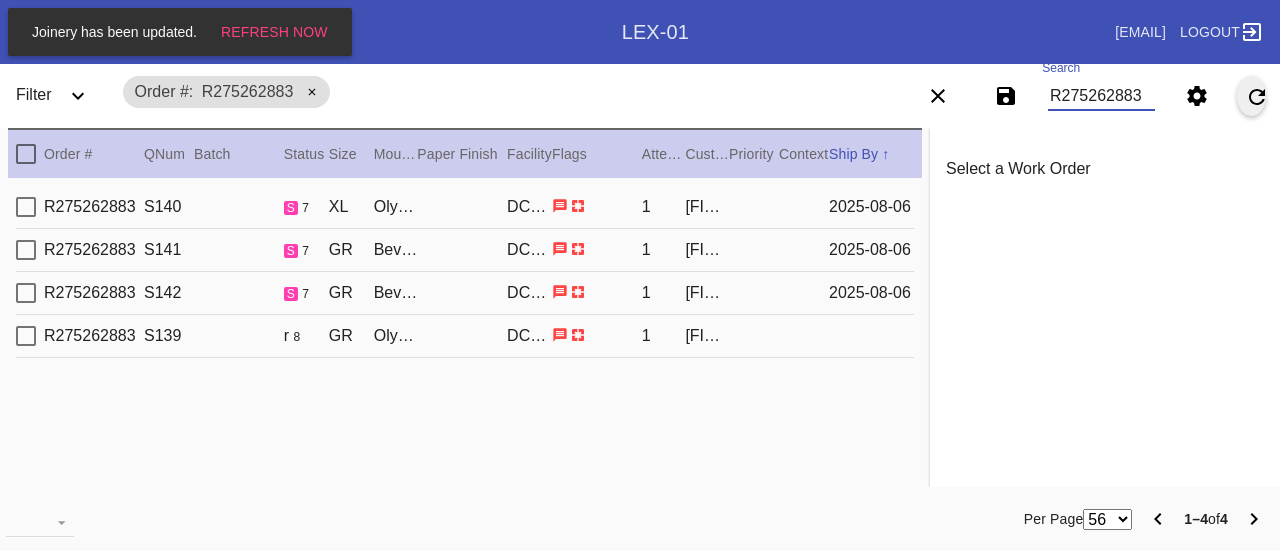 scroll, scrollTop: 0, scrollLeft: 0, axis: both 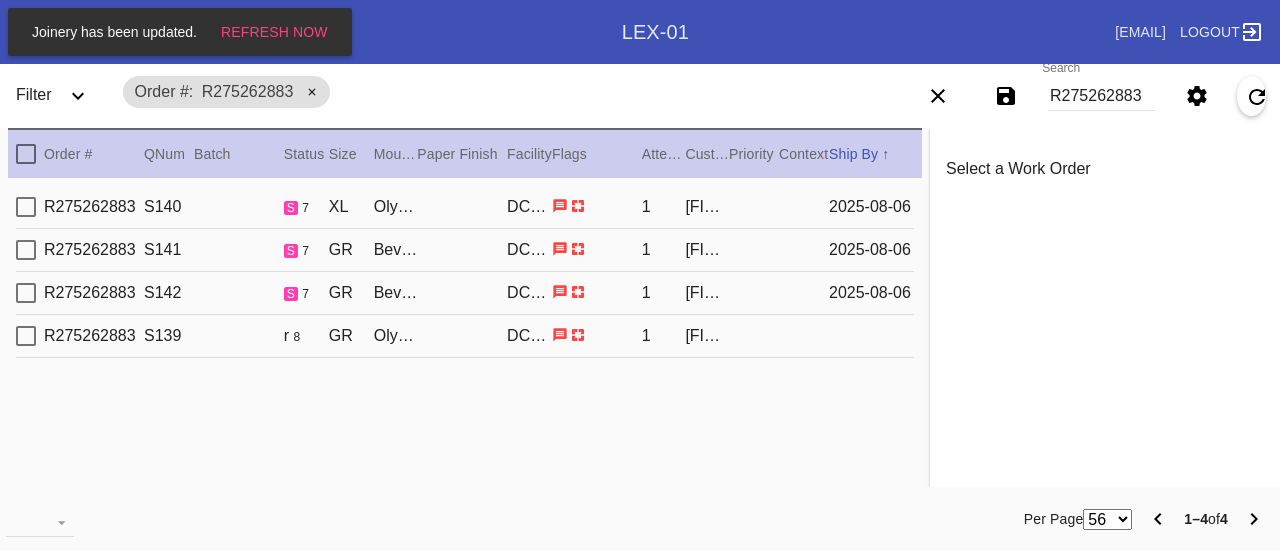 click on "GR" at bounding box center (351, 336) 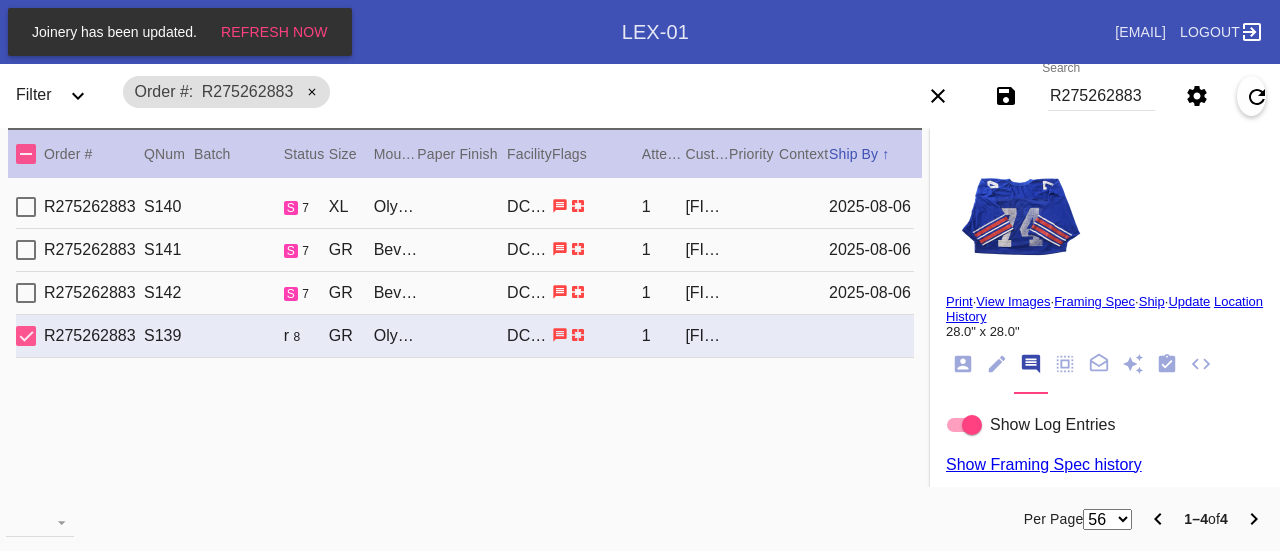 click 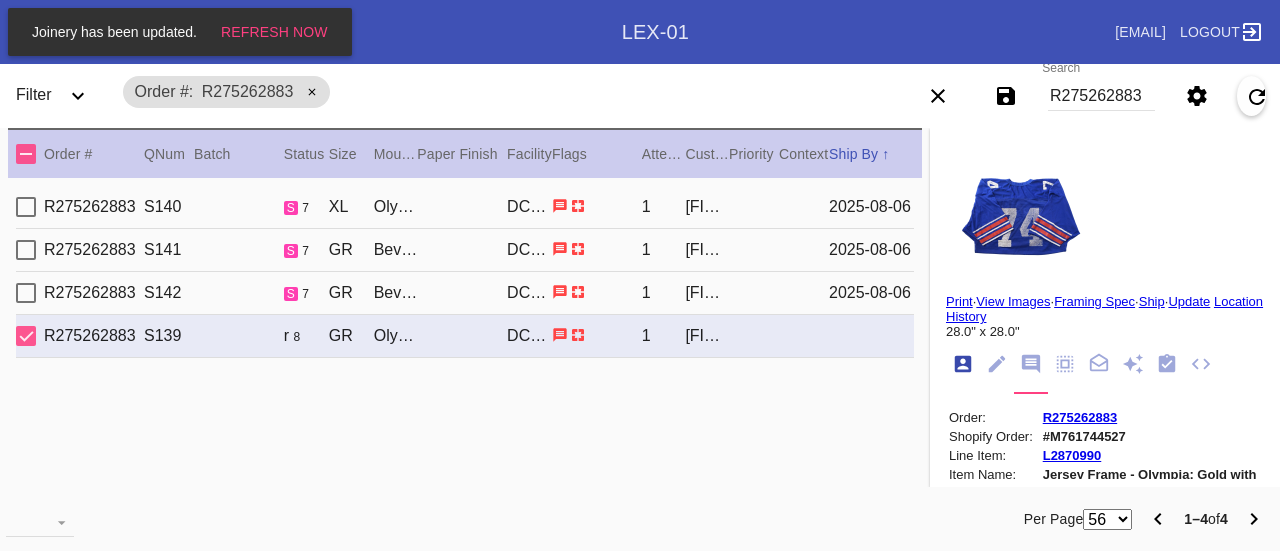 scroll, scrollTop: 24, scrollLeft: 0, axis: vertical 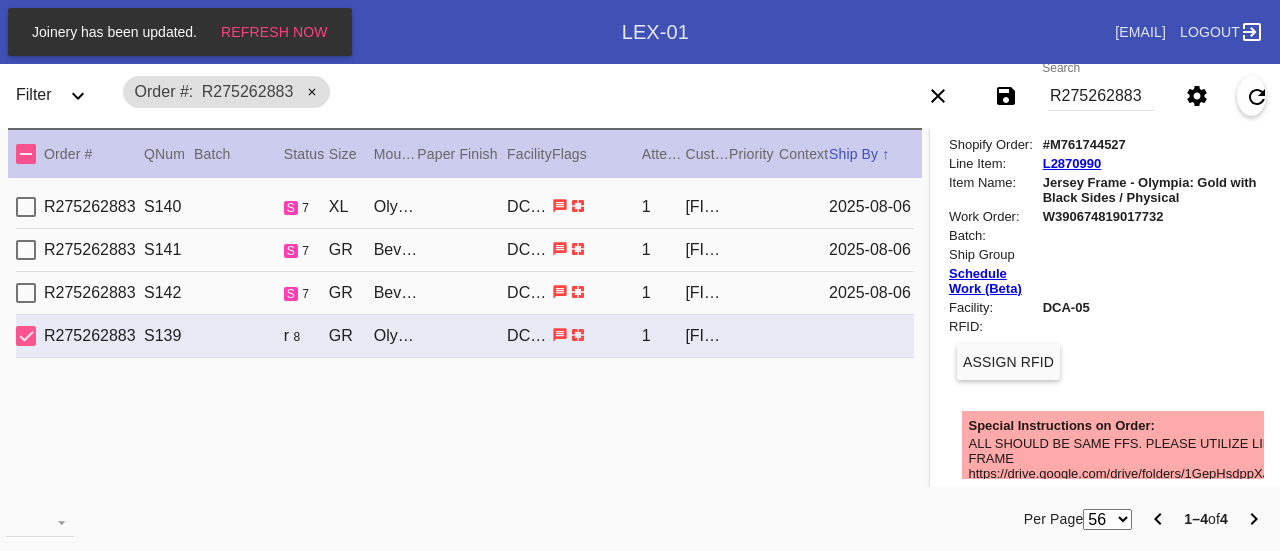 click on "W390674819017732" at bounding box center (1152, 216) 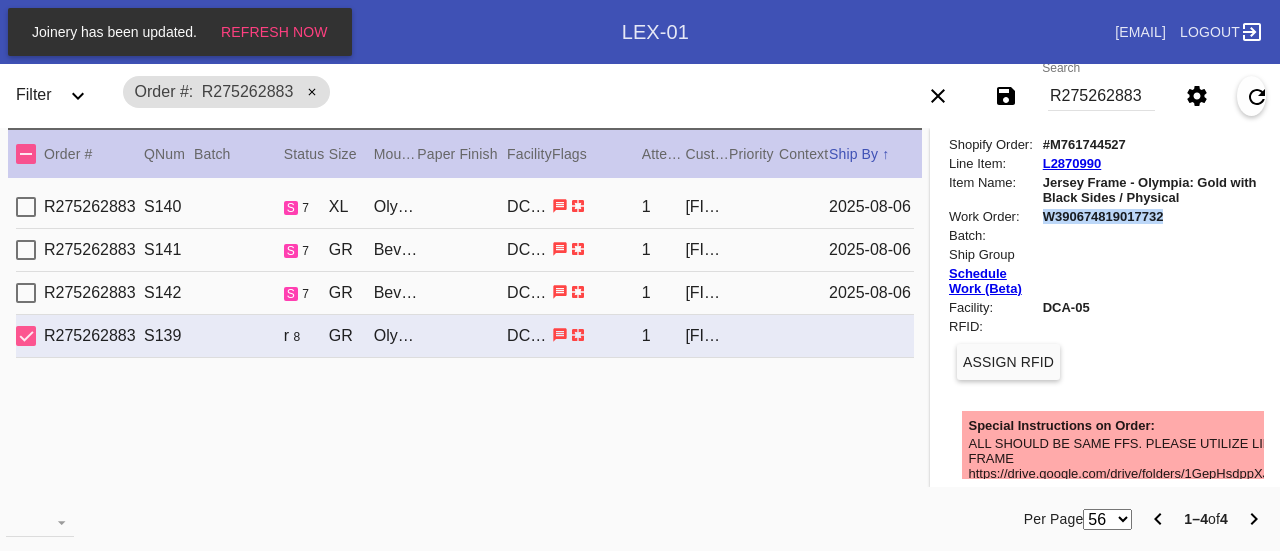 click on "W390674819017732" at bounding box center [1152, 216] 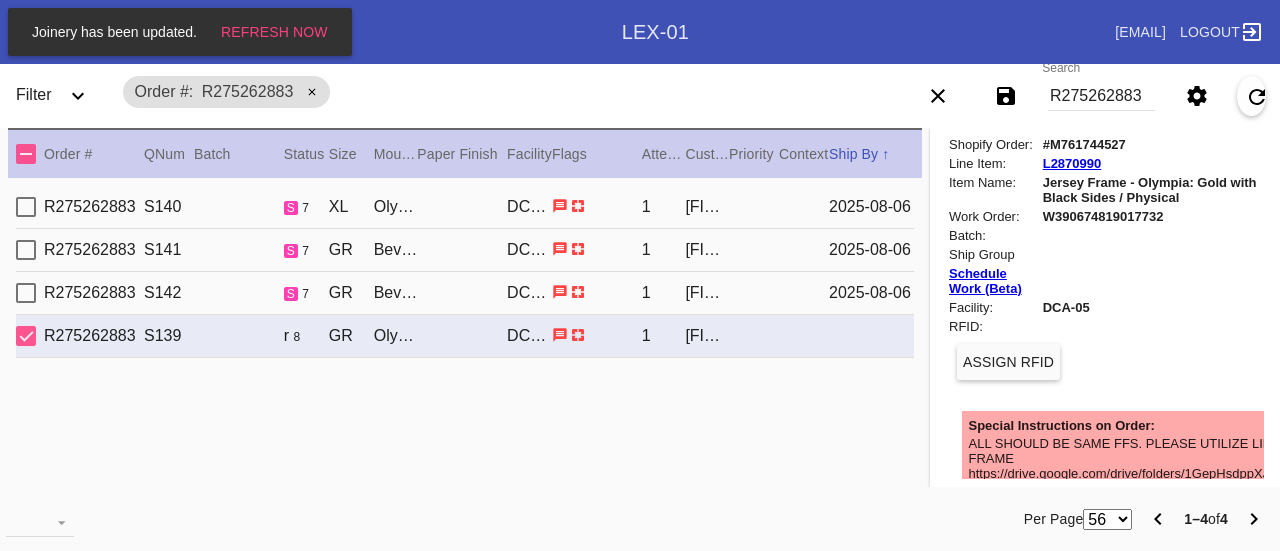 click on "Order: [ORDER_ID] Shopify Order: #[ORDER_ID] Line Item: [LINE_ITEM_ID] Item Name: Jersey Frame - Olympia: Gold with Black Sides / Physical Work Order: [WORK_ORDER_ID] Batch: Ship Group Schedule Work (Beta) Facility: DCA-05 RFID:
Assign RFID" at bounding box center (1105, 252) 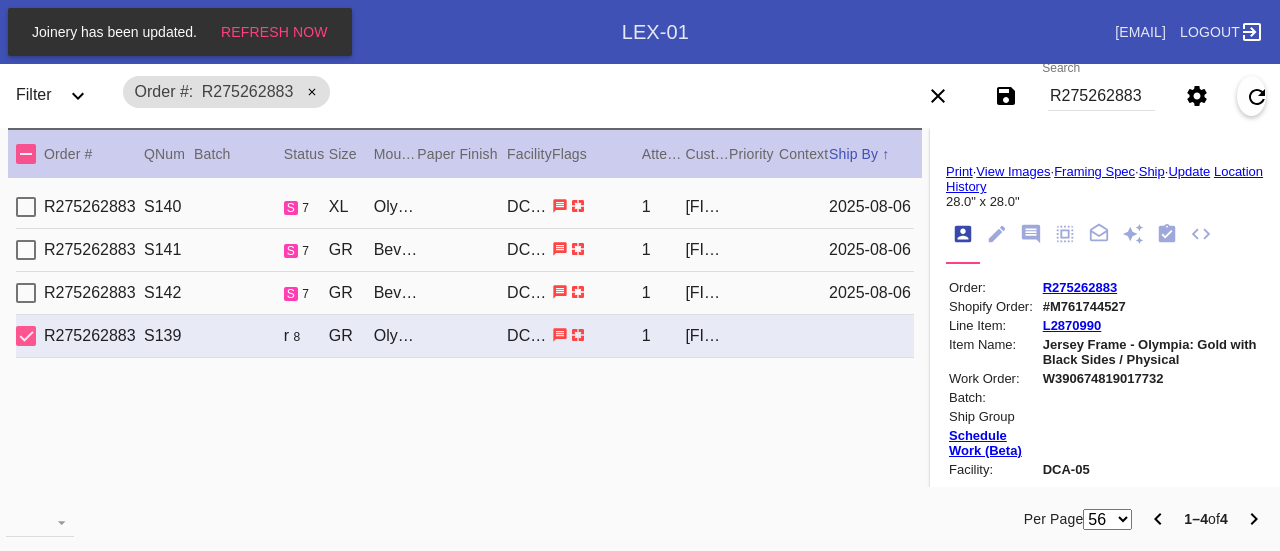 scroll, scrollTop: 0, scrollLeft: 0, axis: both 